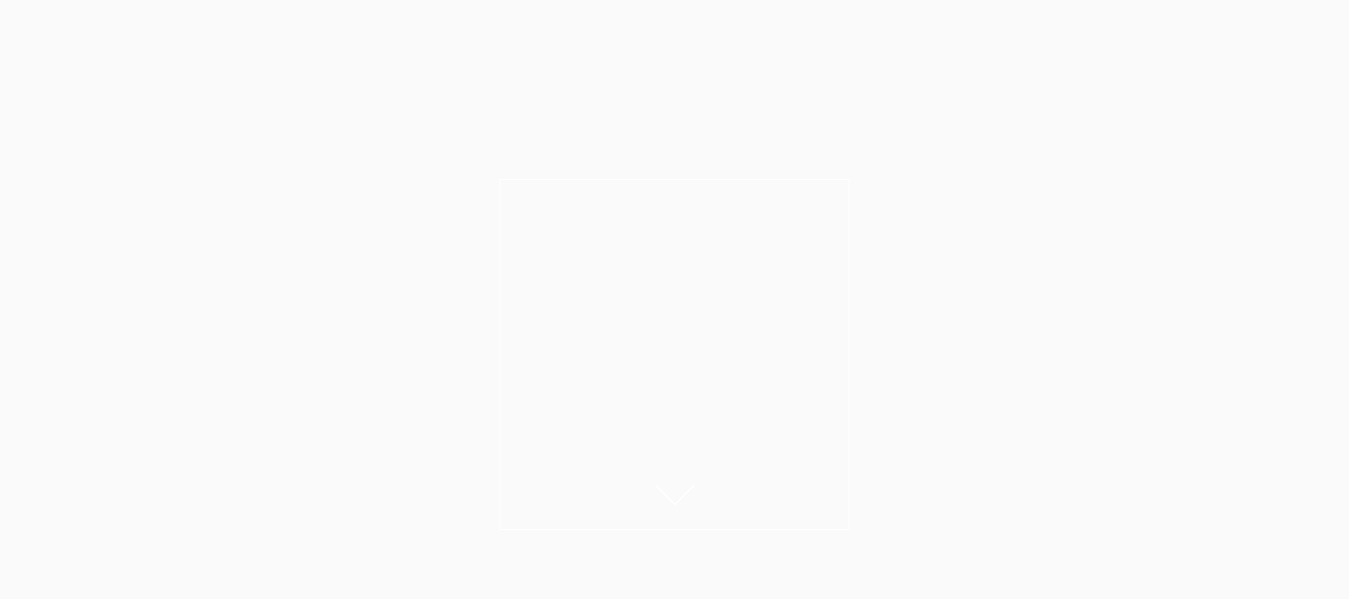 scroll, scrollTop: 0, scrollLeft: 0, axis: both 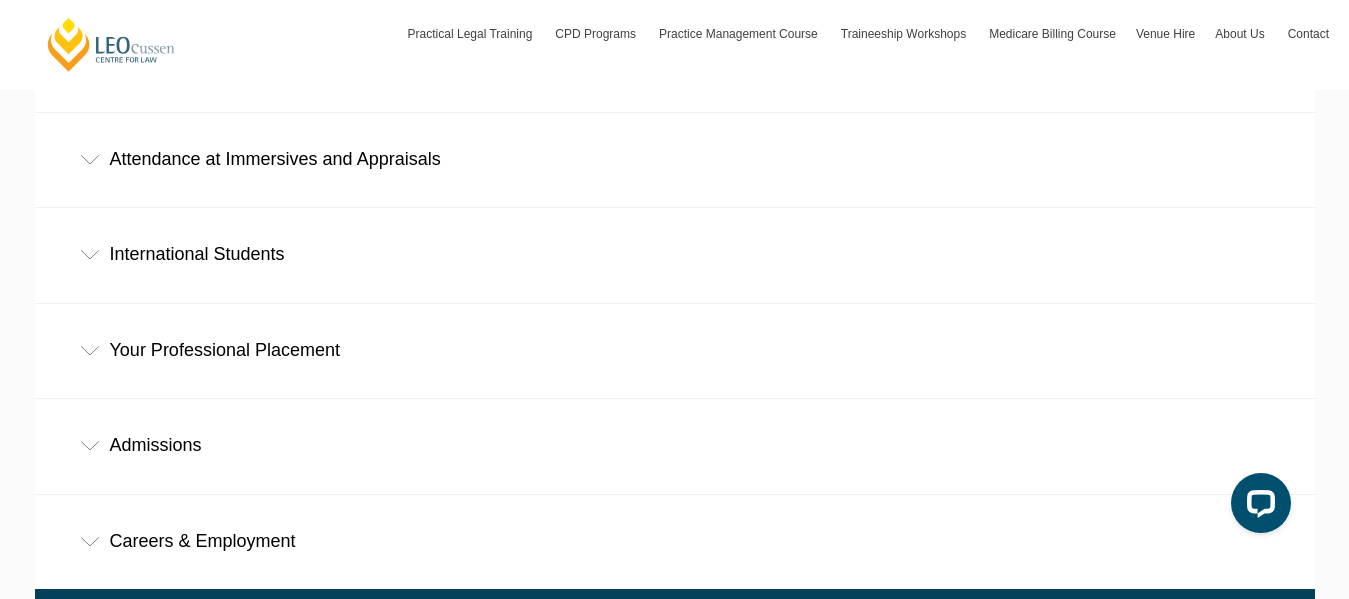 click on "Careers & Employment" at bounding box center (675, 541) 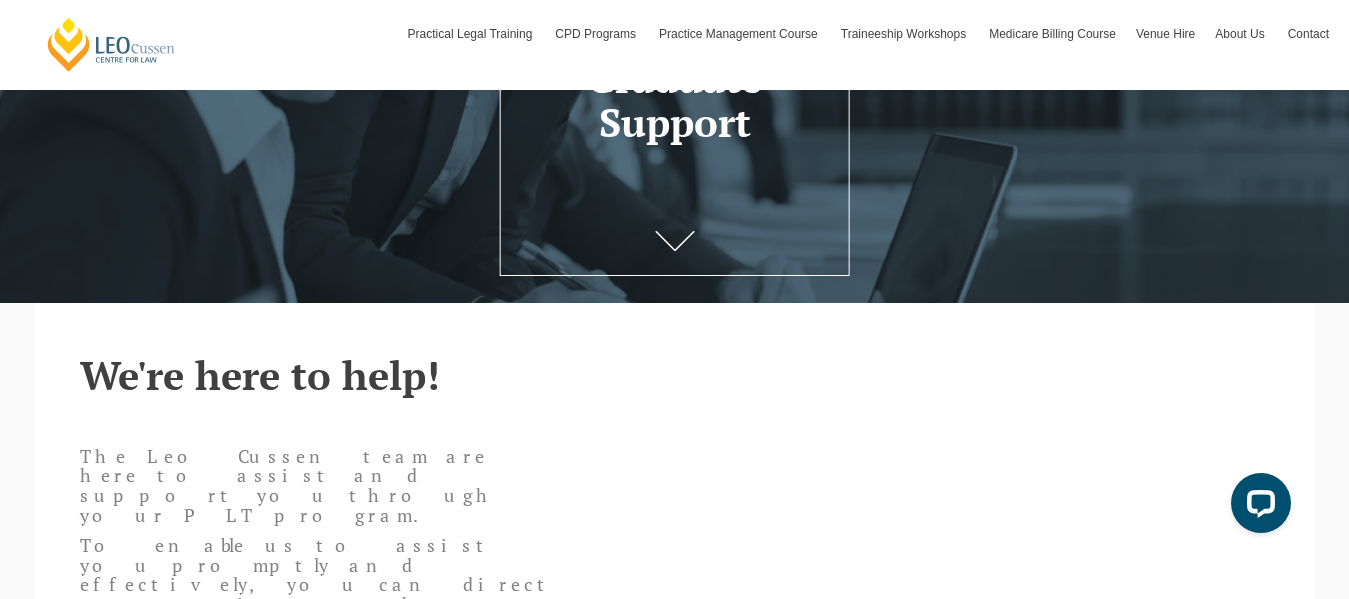scroll, scrollTop: 22, scrollLeft: 0, axis: vertical 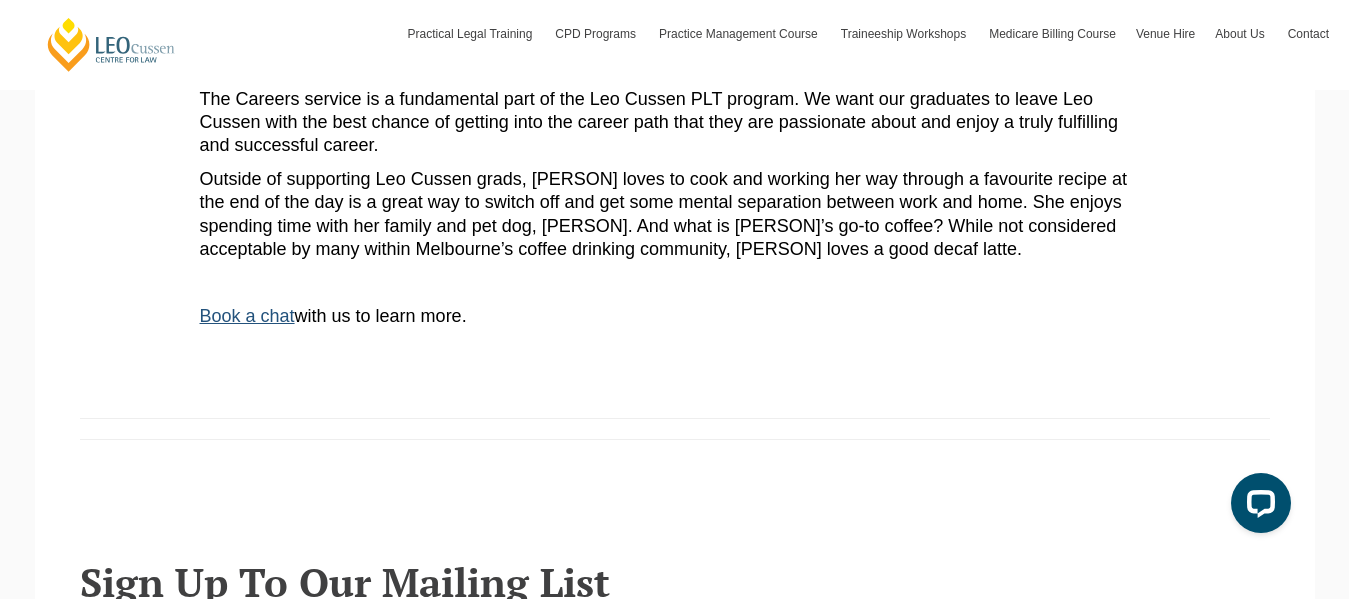 click on "Book a chat" at bounding box center (247, 316) 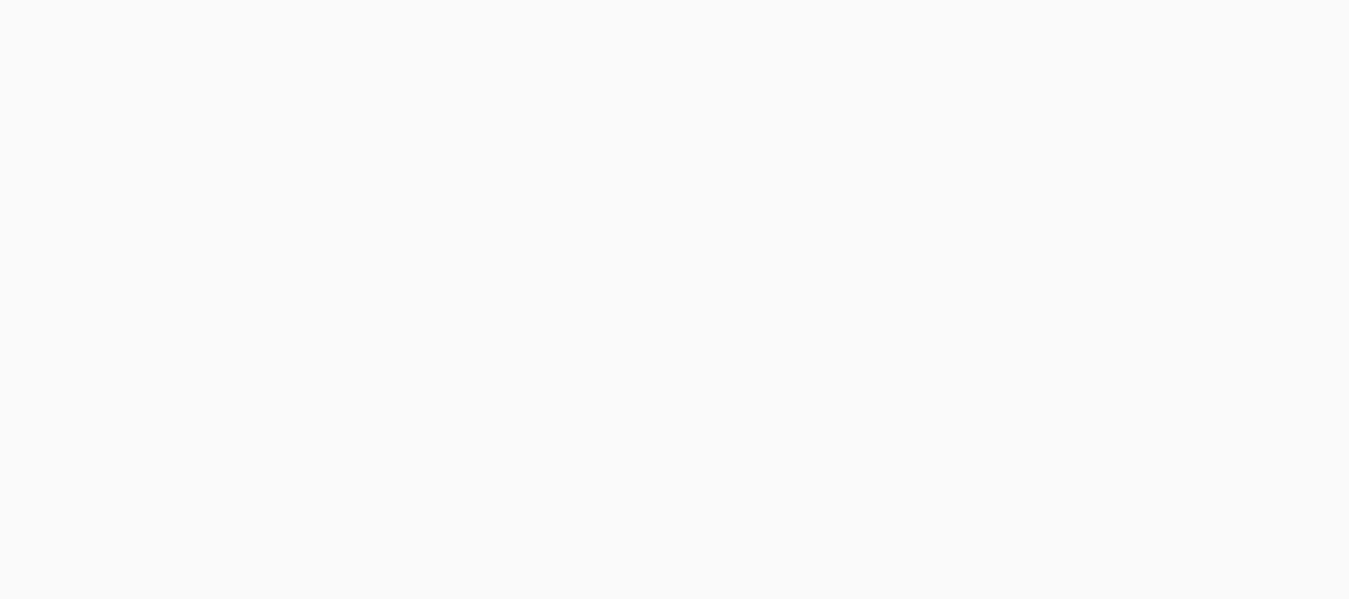 scroll, scrollTop: 0, scrollLeft: 0, axis: both 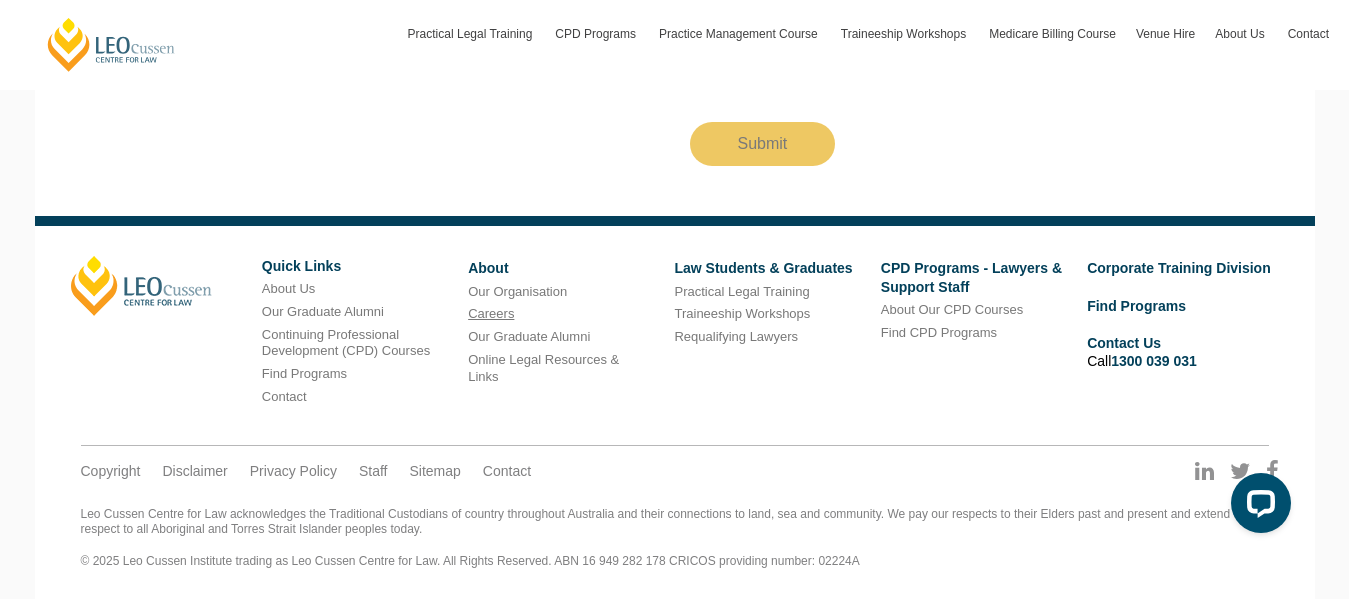 click on "Careers" at bounding box center (491, 313) 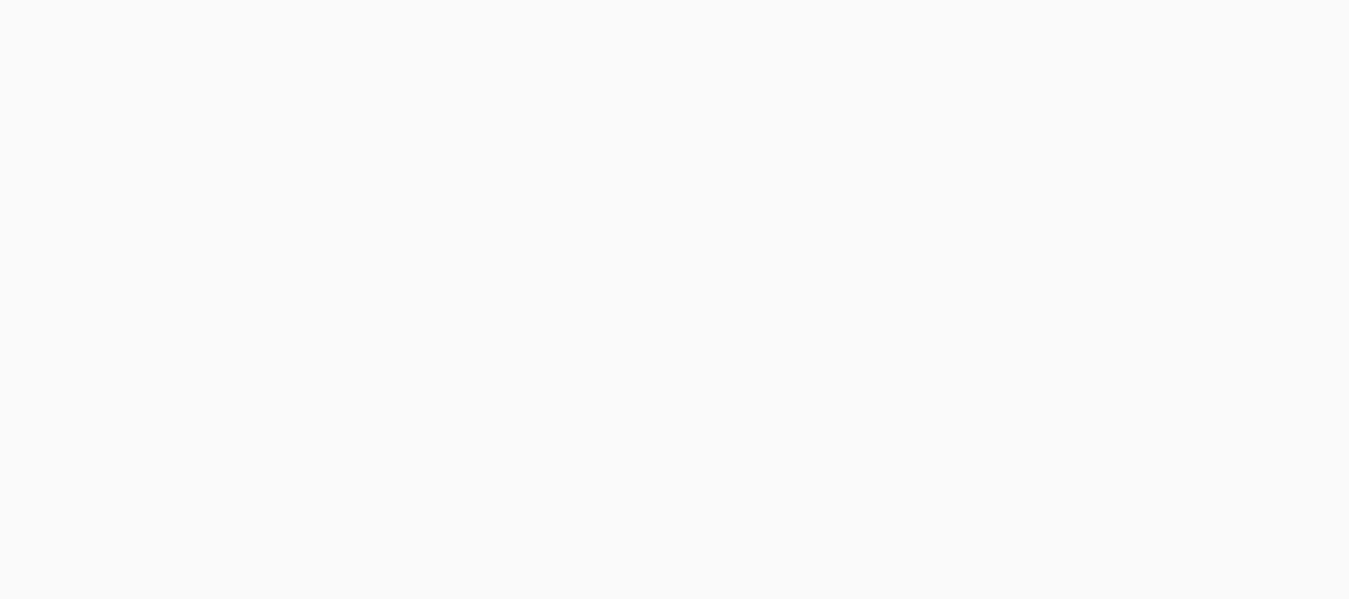 scroll, scrollTop: 400, scrollLeft: 0, axis: vertical 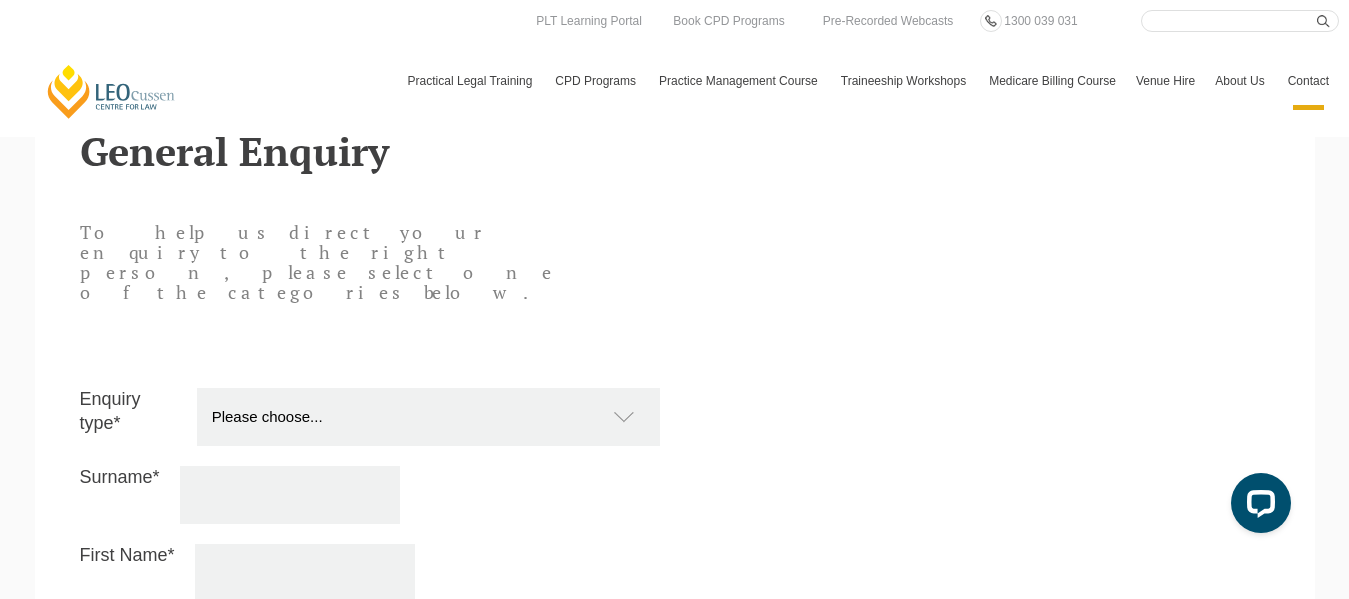 click on "Please choose...   Practical Training Course (Onsite and Online)   Supervised Legal Trainees   Continuing Professional Development (CPD) for Lawyers and Support Staff   Online Store and Publications   Traineeship SWT Workshops (Victoria)   Articled Clerks’ Training Program (Western Australia)   Other" at bounding box center (438, 417) 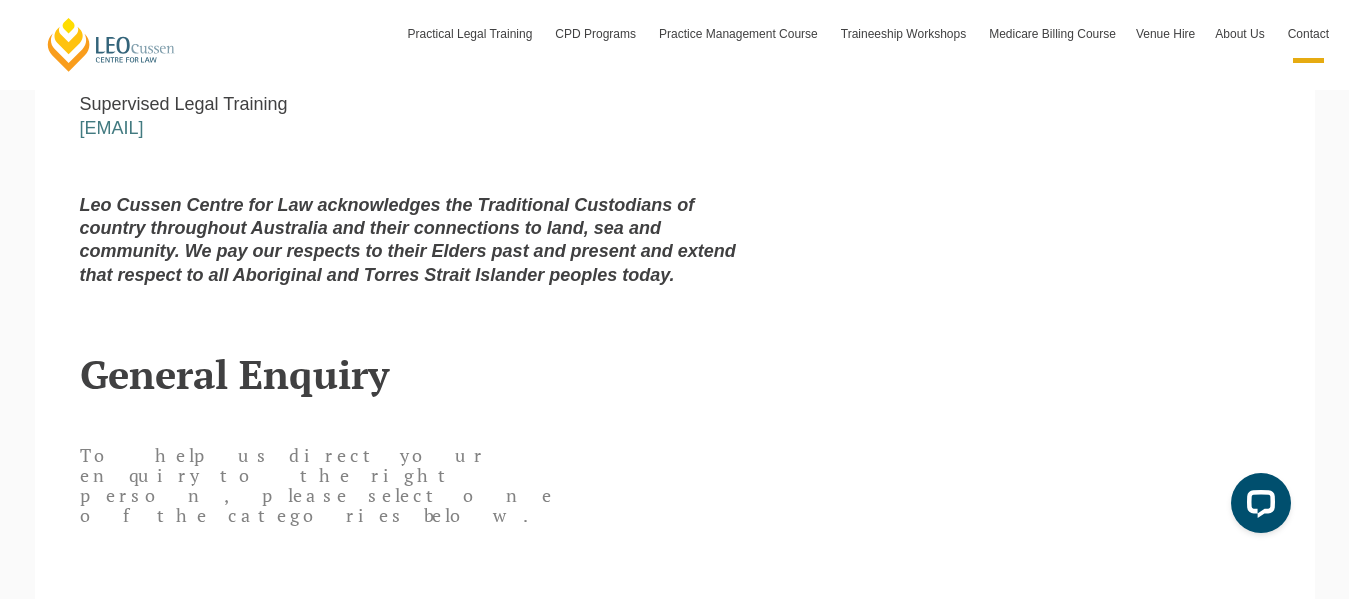 scroll, scrollTop: 1021, scrollLeft: 0, axis: vertical 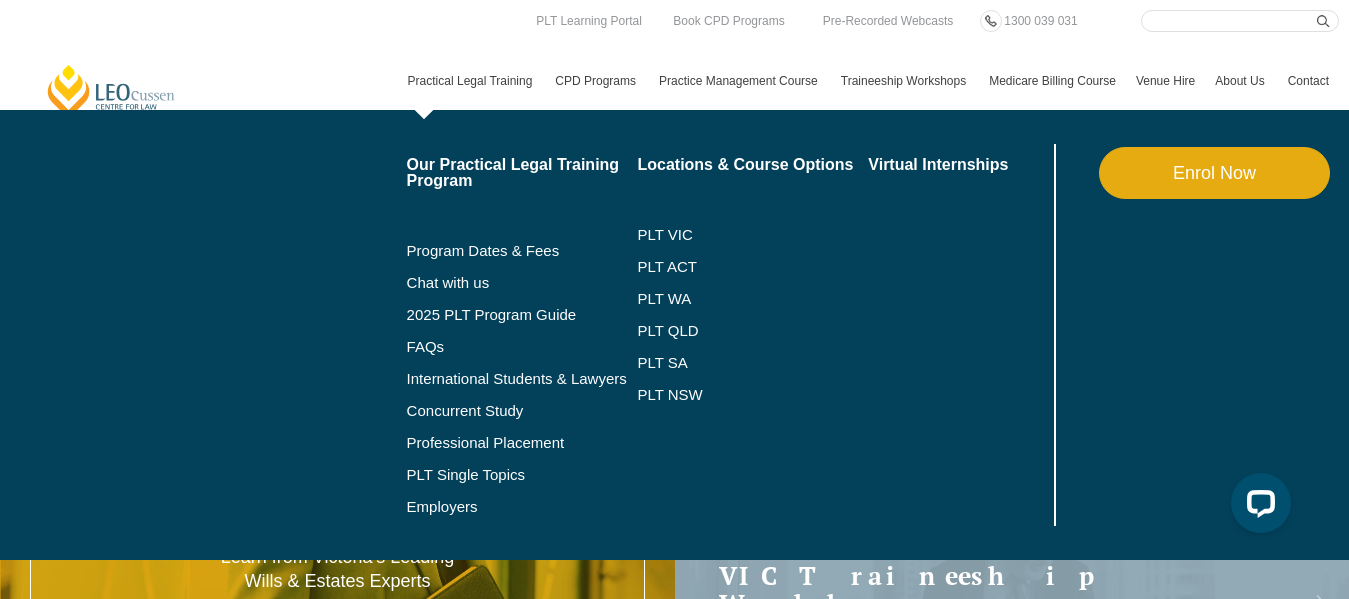 click on "Locations & Course Options PLT [STATE] PLT [STATE] PLT [STATE] PLT [STATE] PLT [STATE] PLT [STATE]" at bounding box center [752, 335] 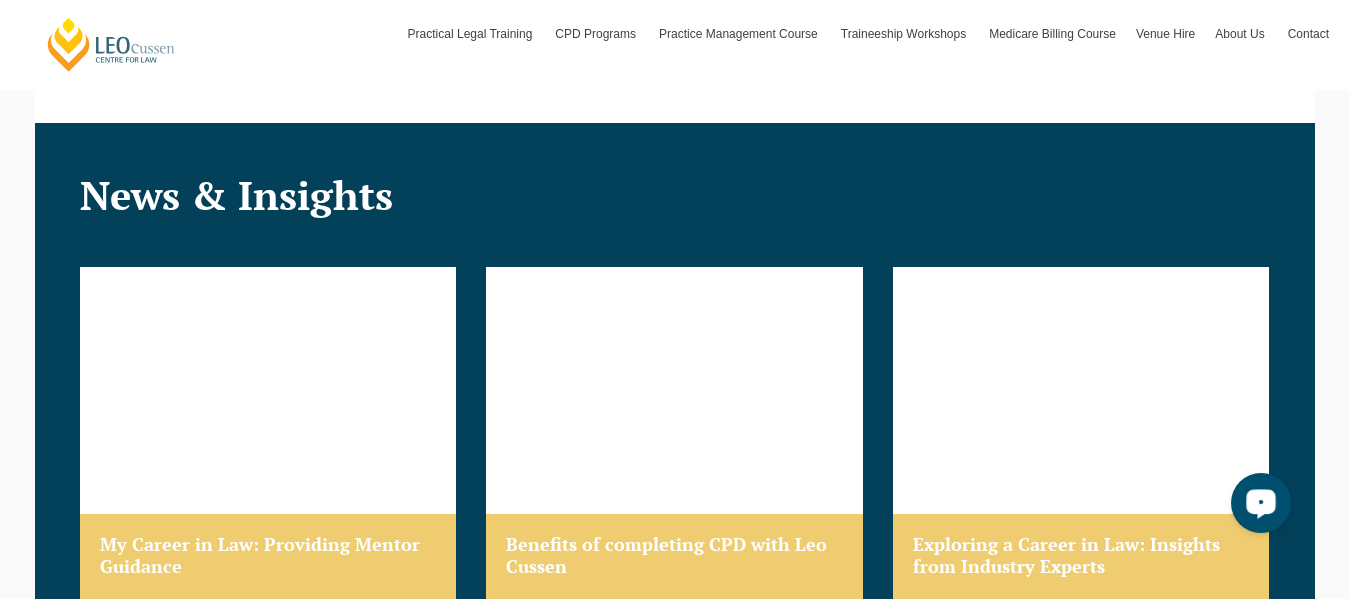 scroll, scrollTop: 2200, scrollLeft: 0, axis: vertical 